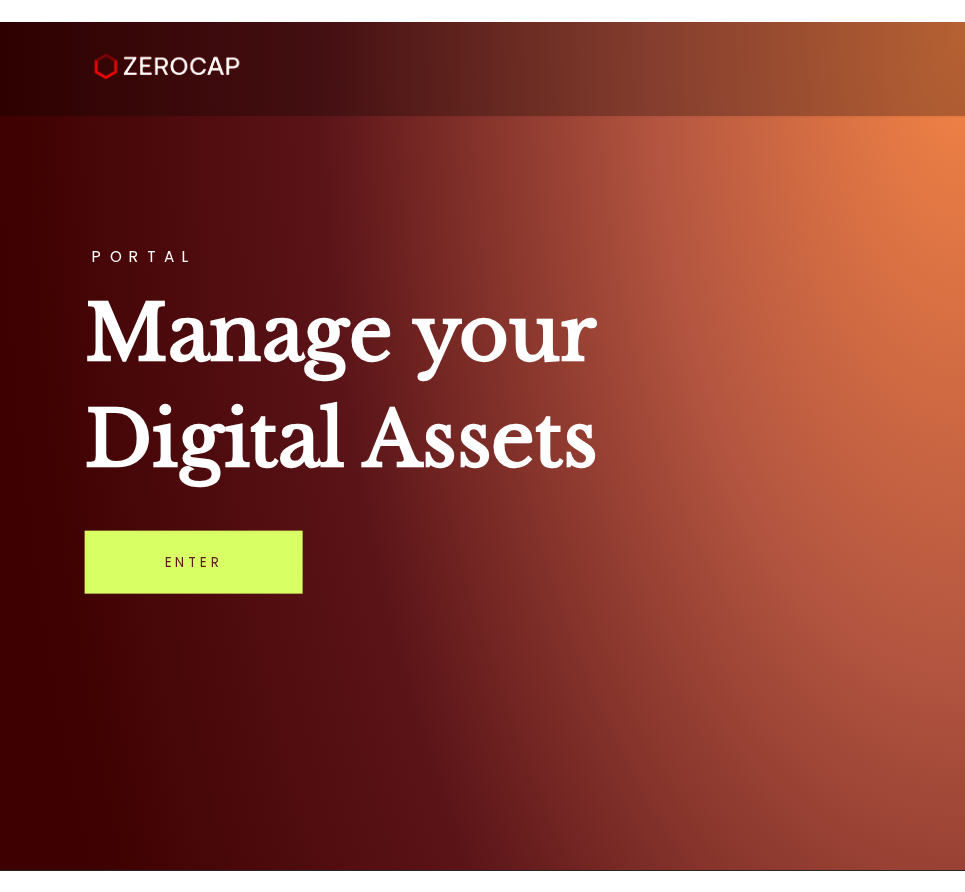 scroll, scrollTop: 0, scrollLeft: 0, axis: both 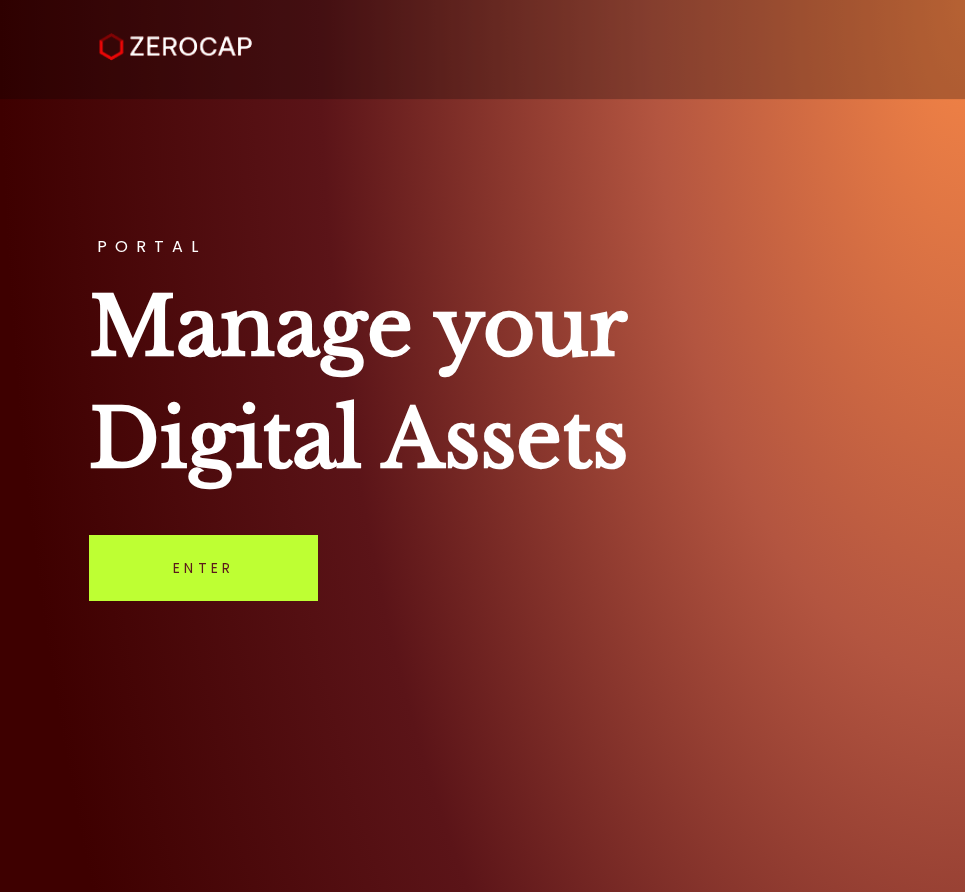 click on "Enter" at bounding box center (203, 568) 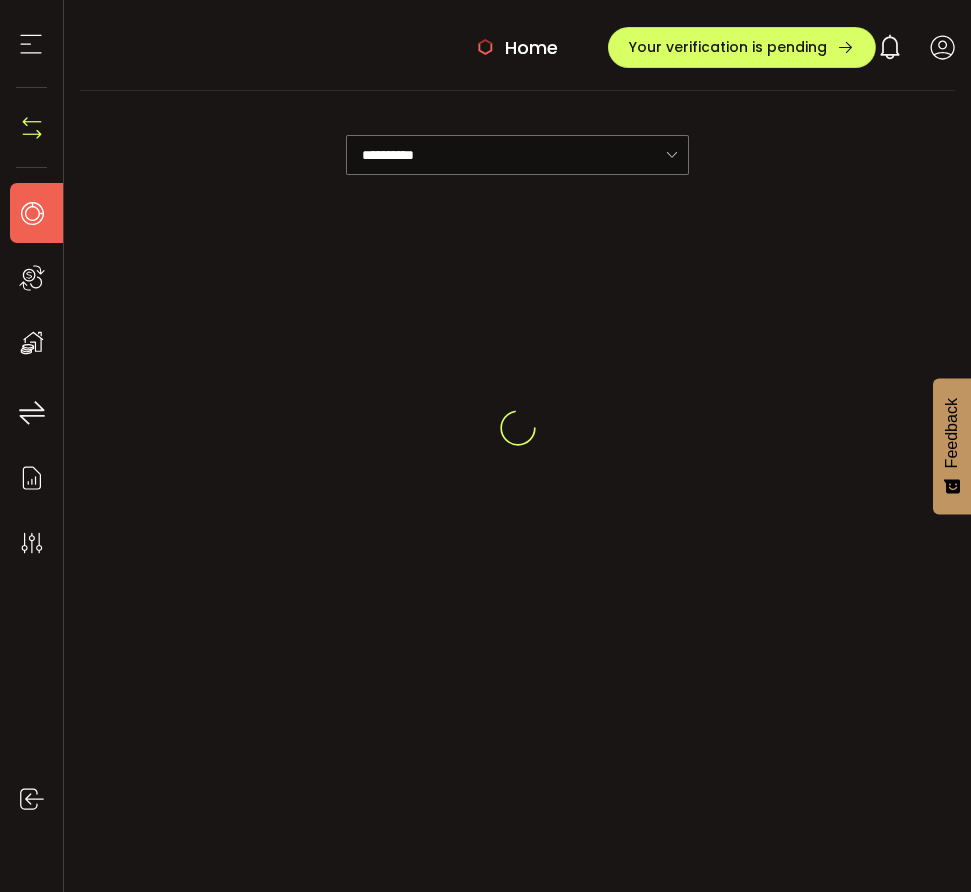 scroll, scrollTop: 0, scrollLeft: 0, axis: both 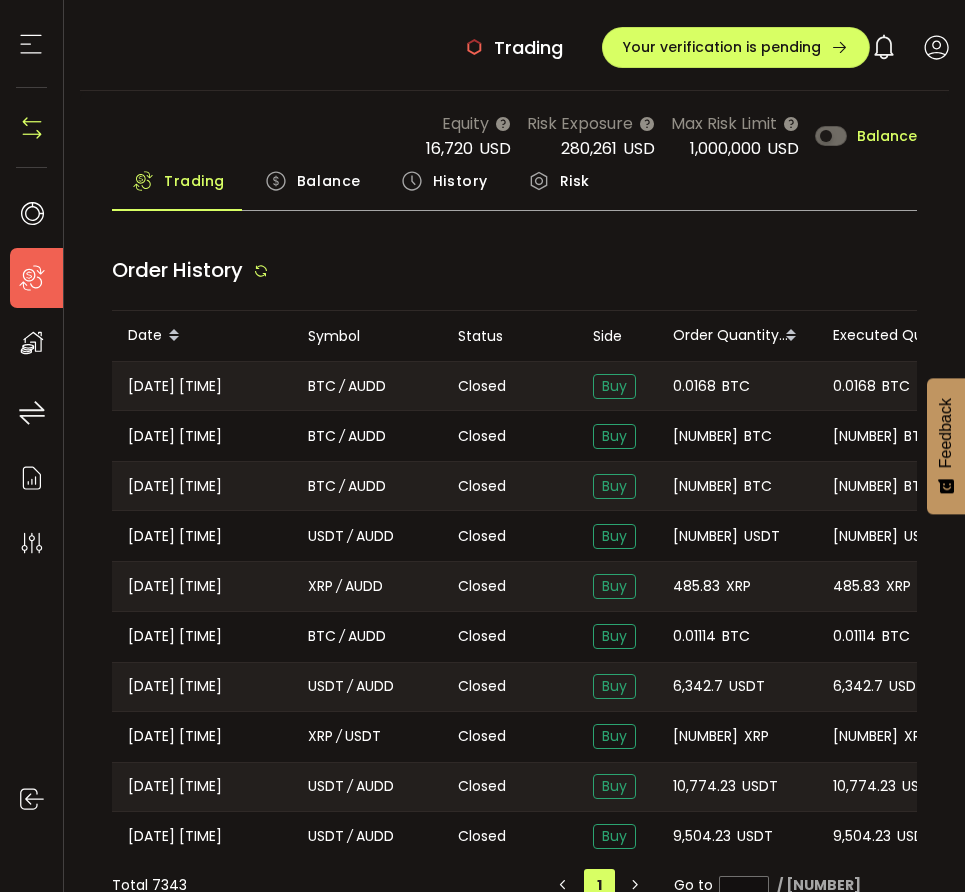 type on "***" 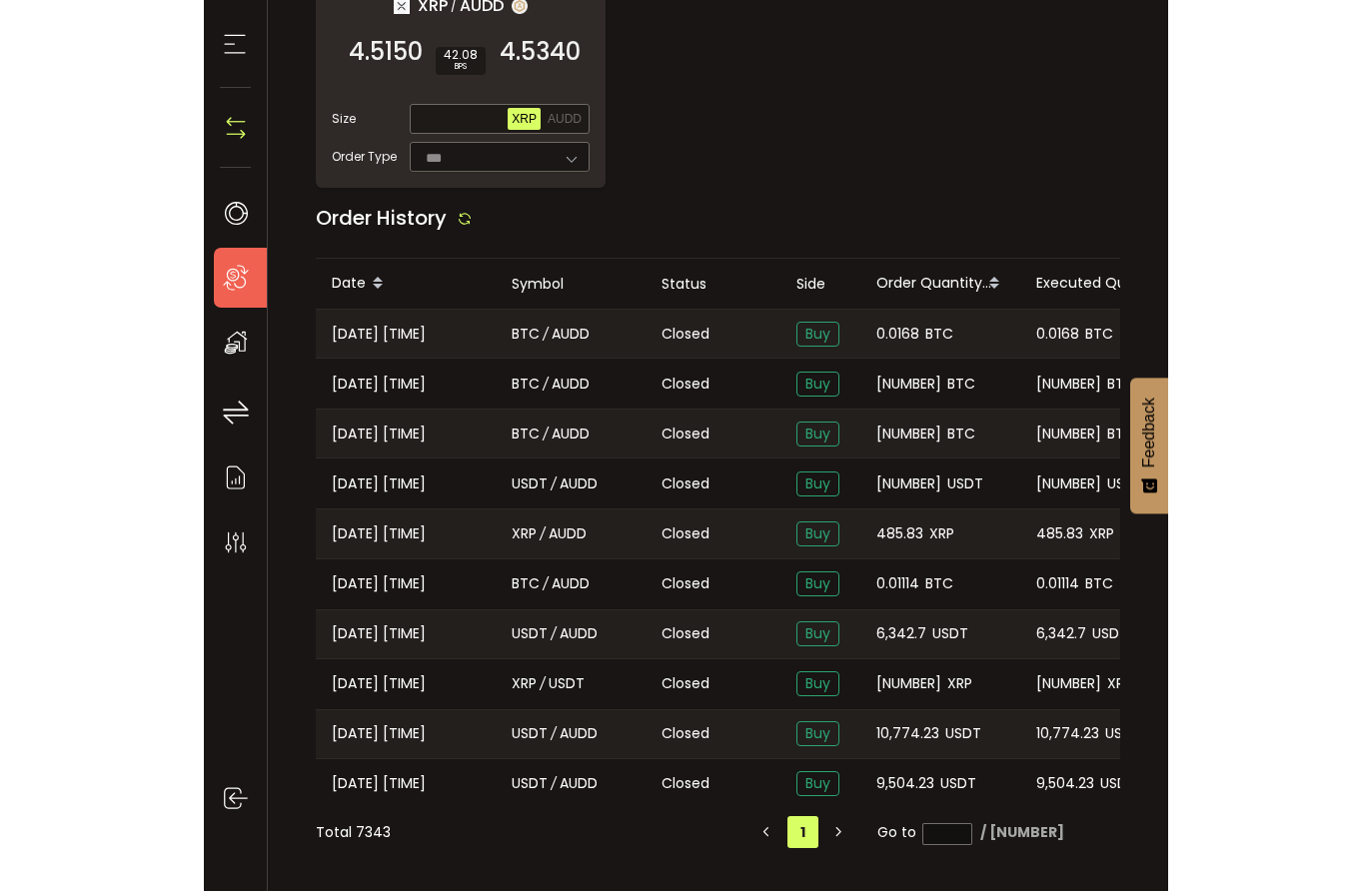 scroll, scrollTop: 0, scrollLeft: 0, axis: both 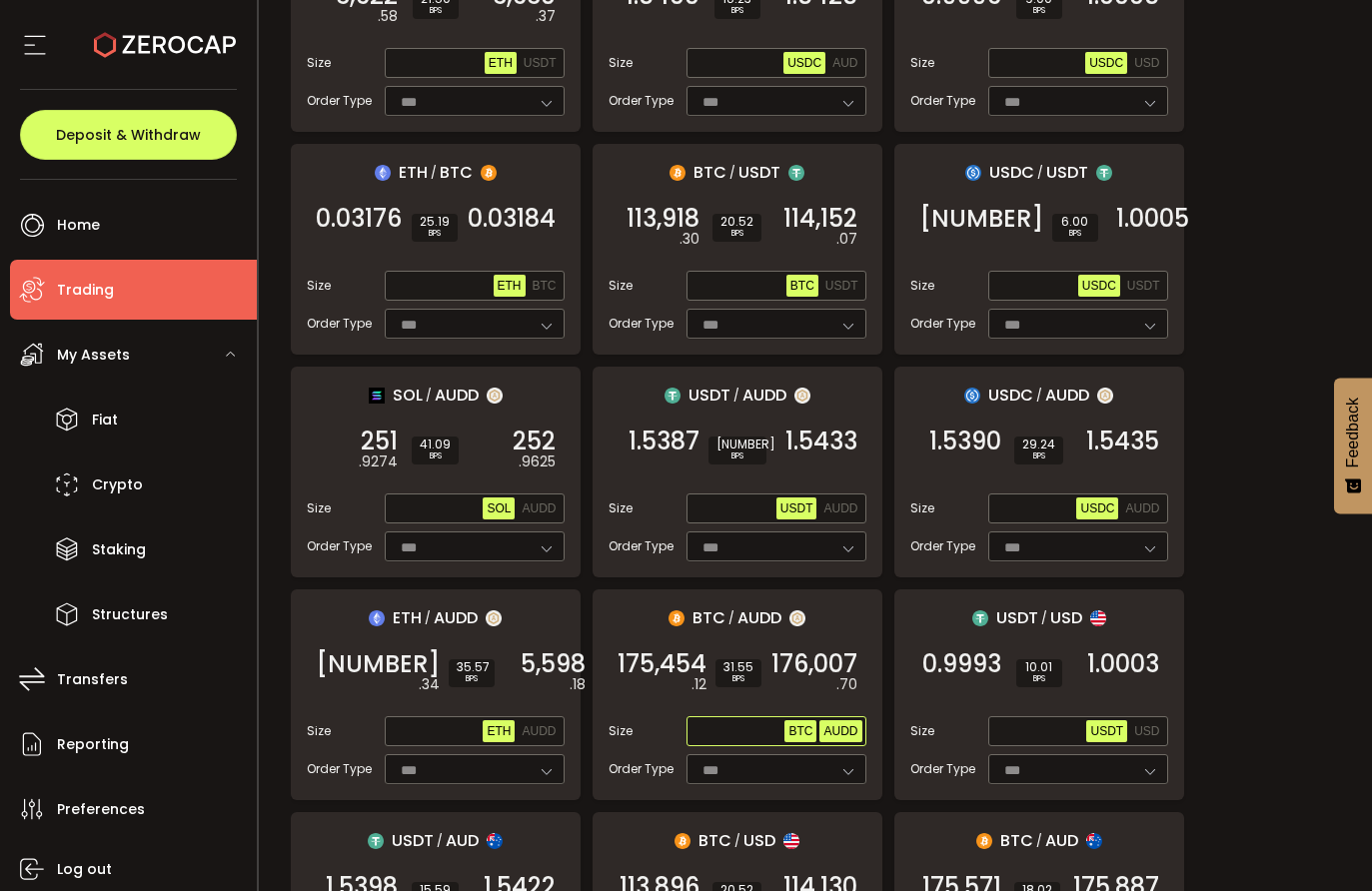 click on "AUDD" at bounding box center (840, 731) 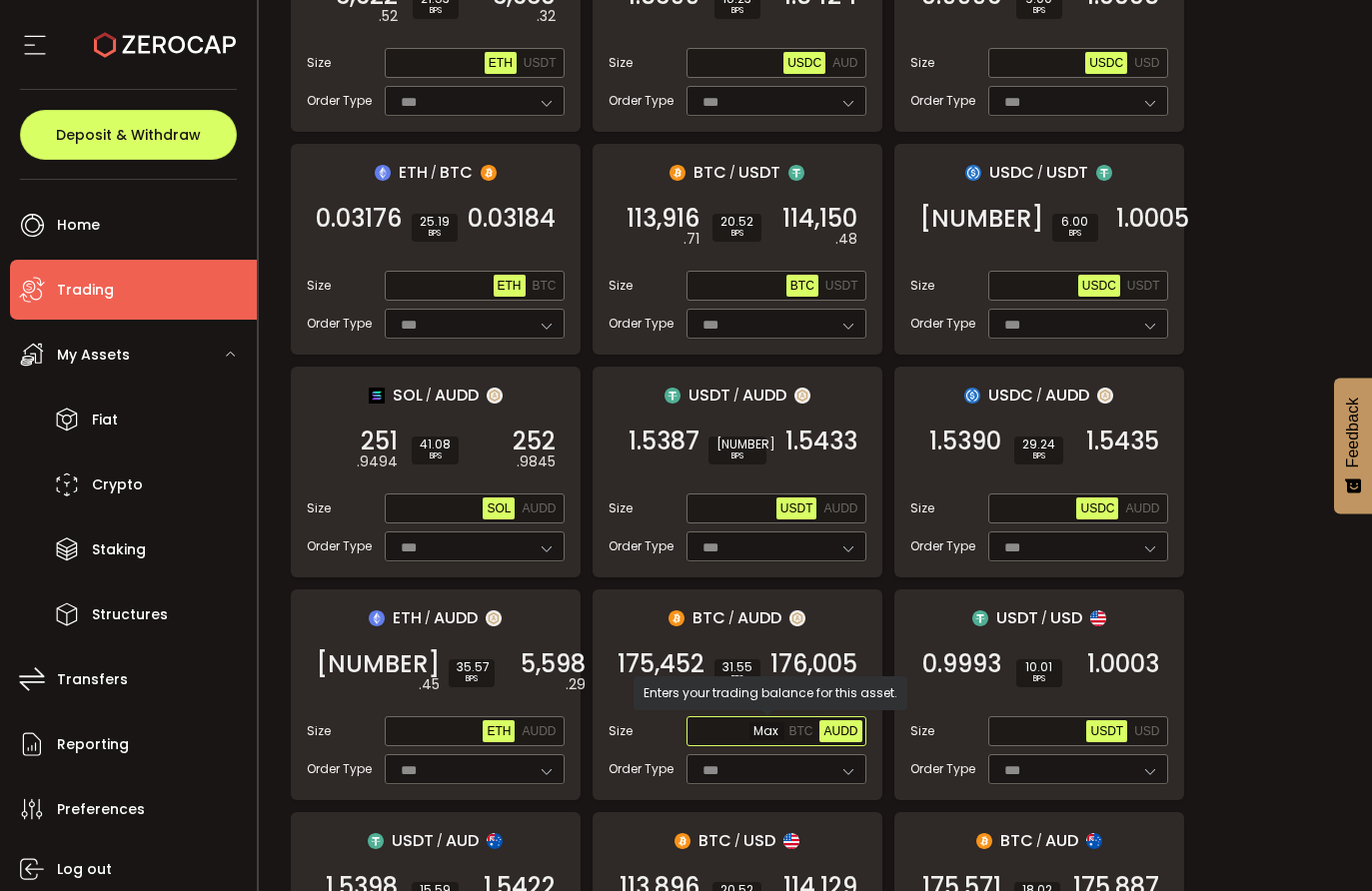 click at bounding box center (737, 732) 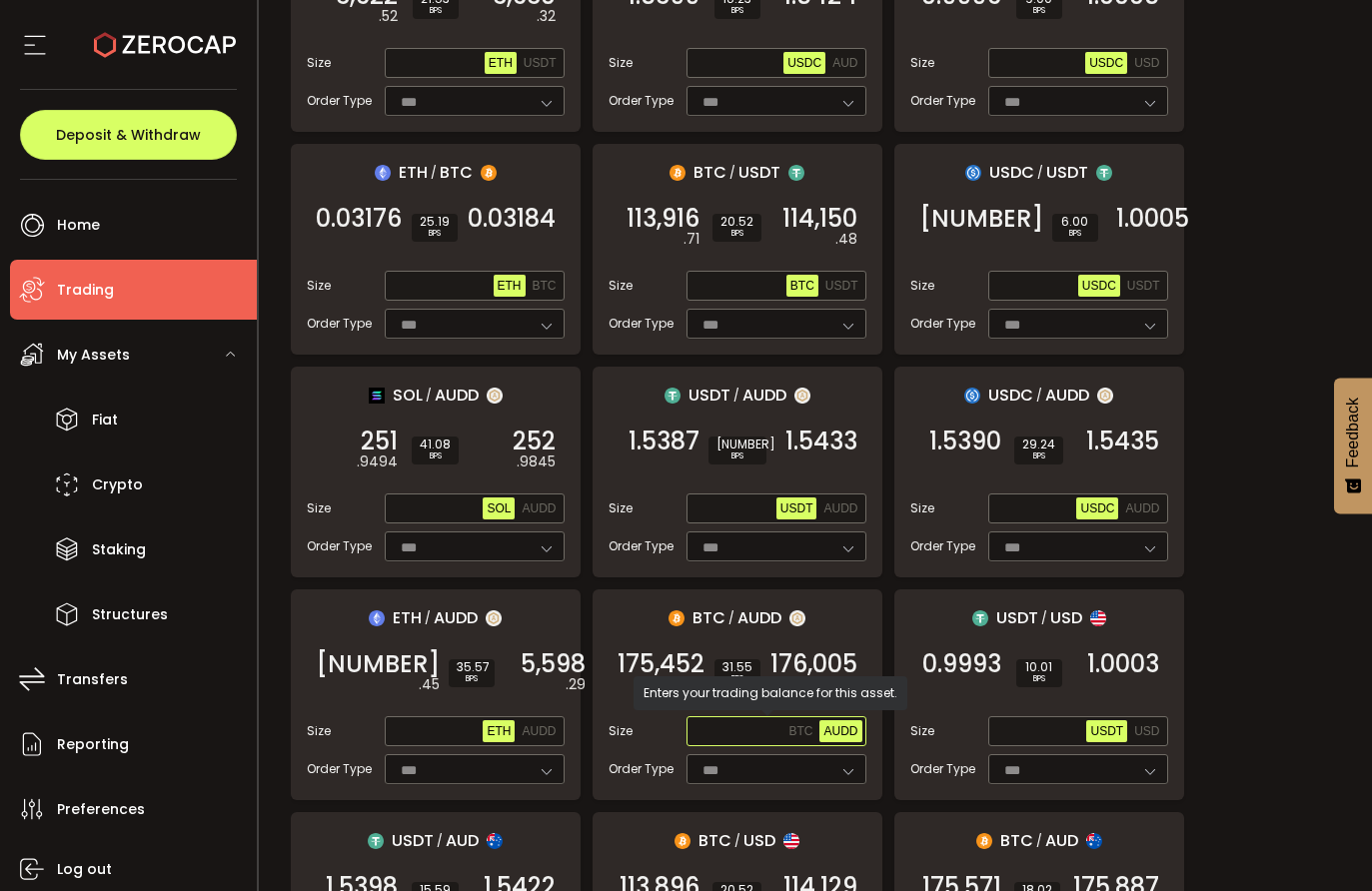paste on "**********" 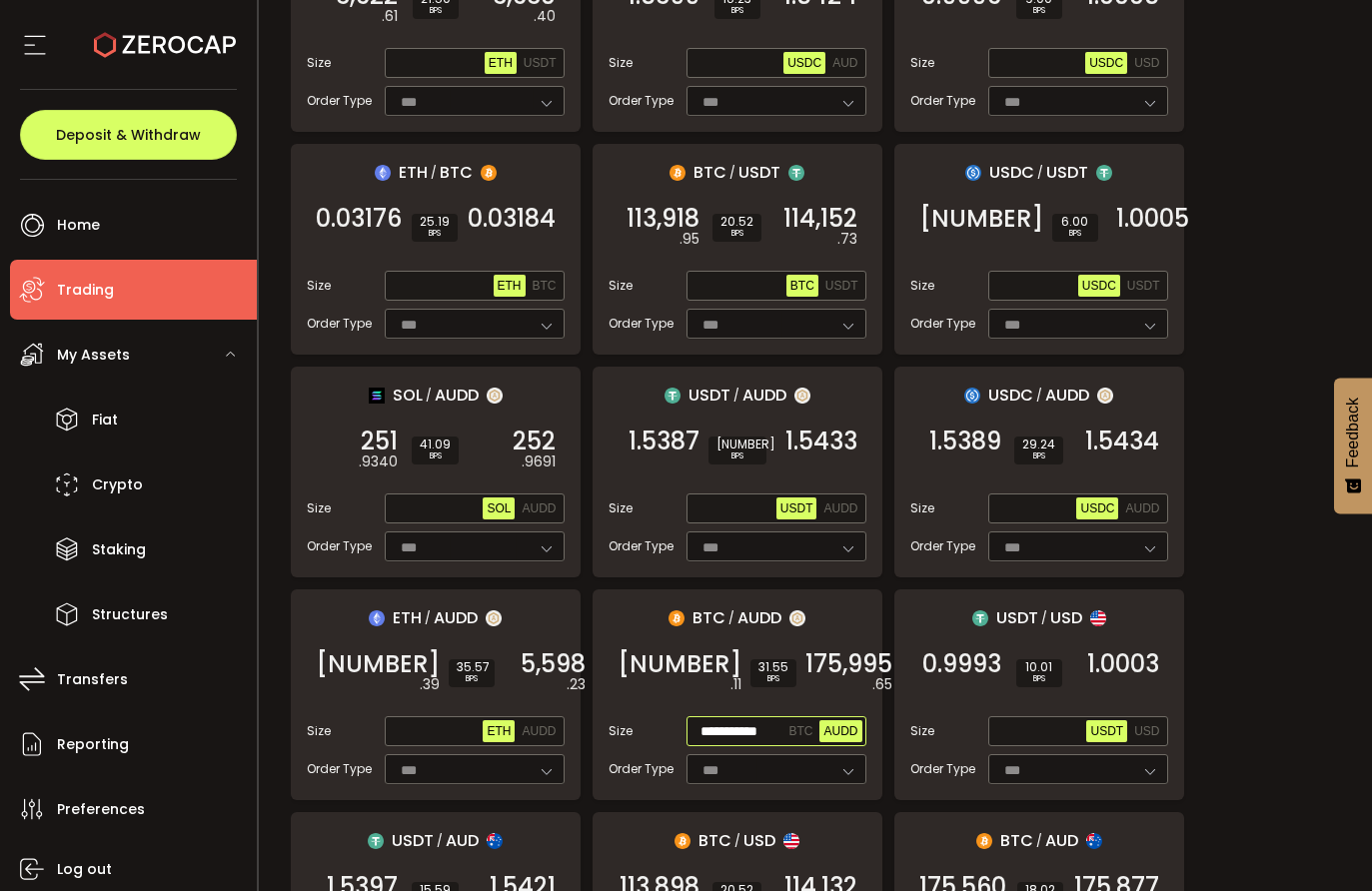 scroll, scrollTop: 0, scrollLeft: 0, axis: both 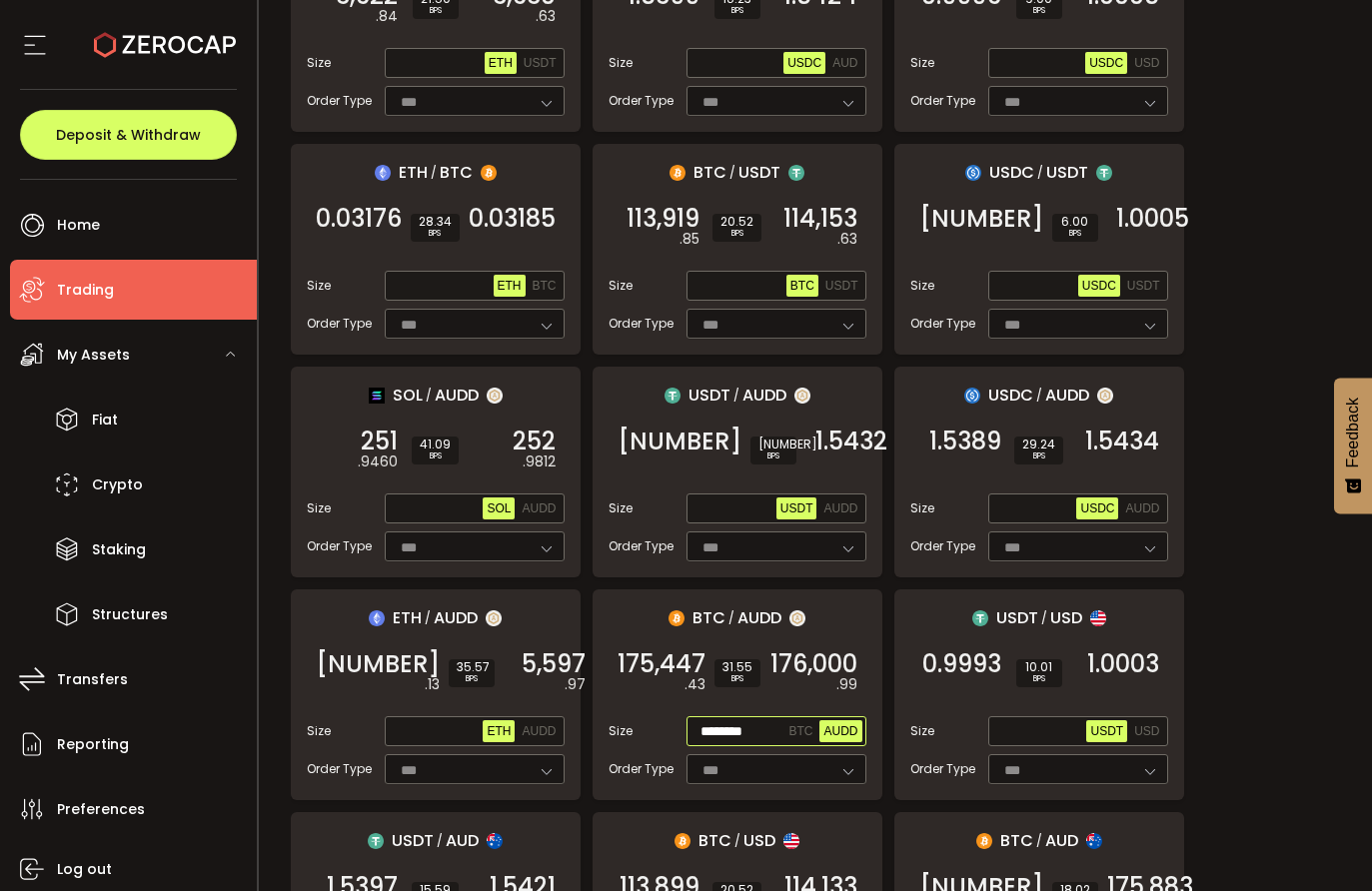 type on "********" 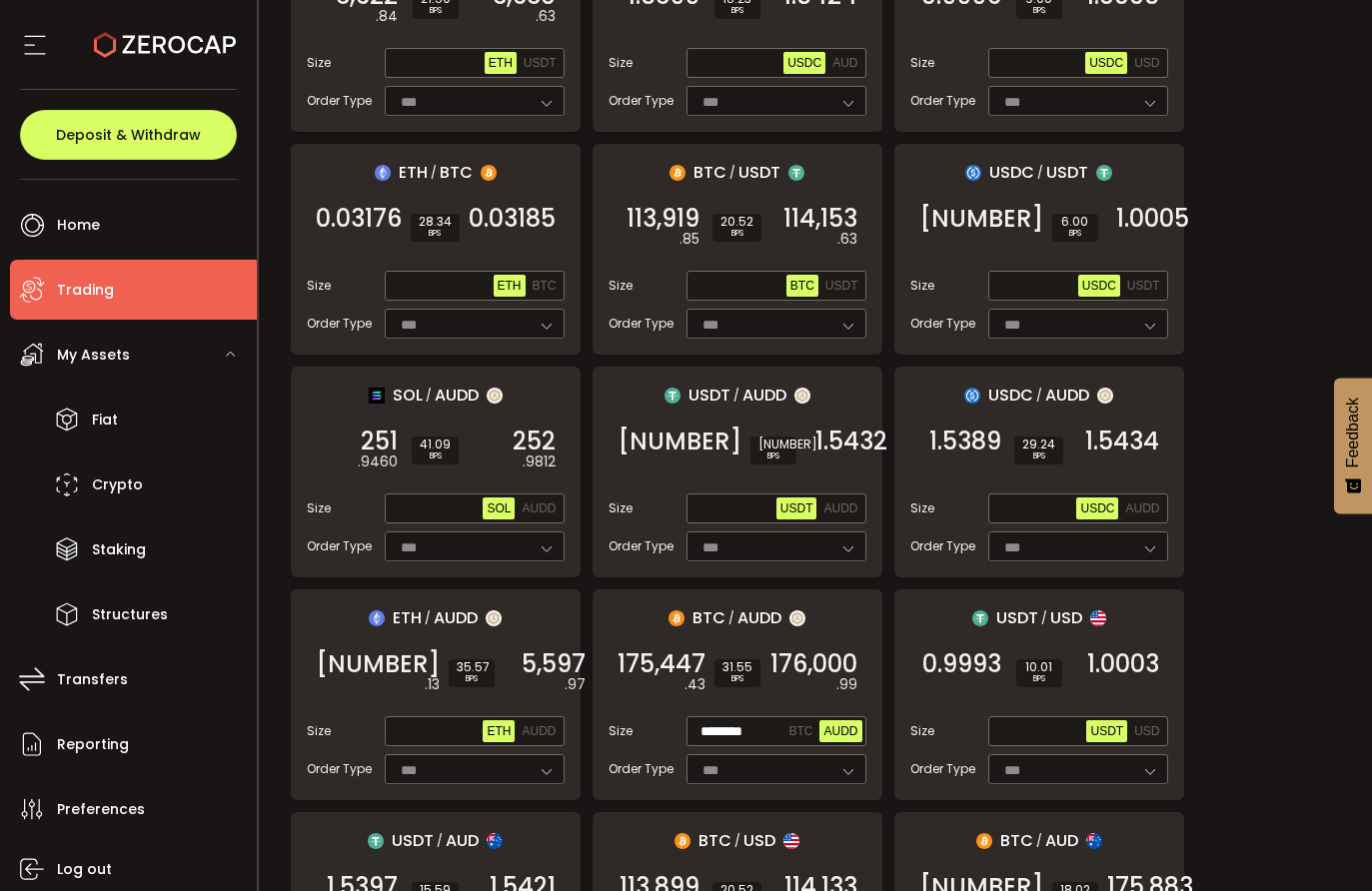 click on "176,000" at bounding box center [813, 664] 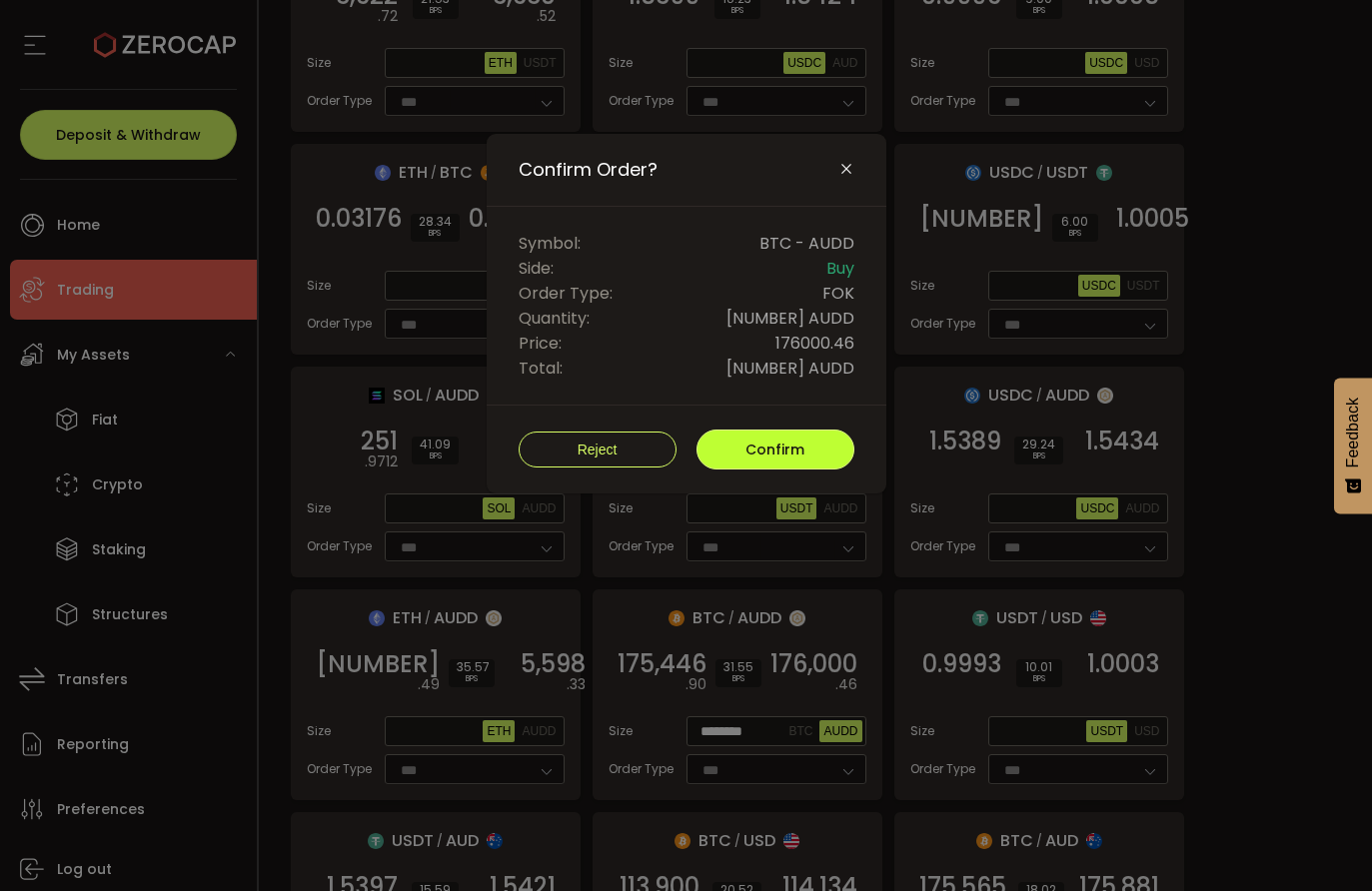 click on "Confirm" at bounding box center [774, 449] 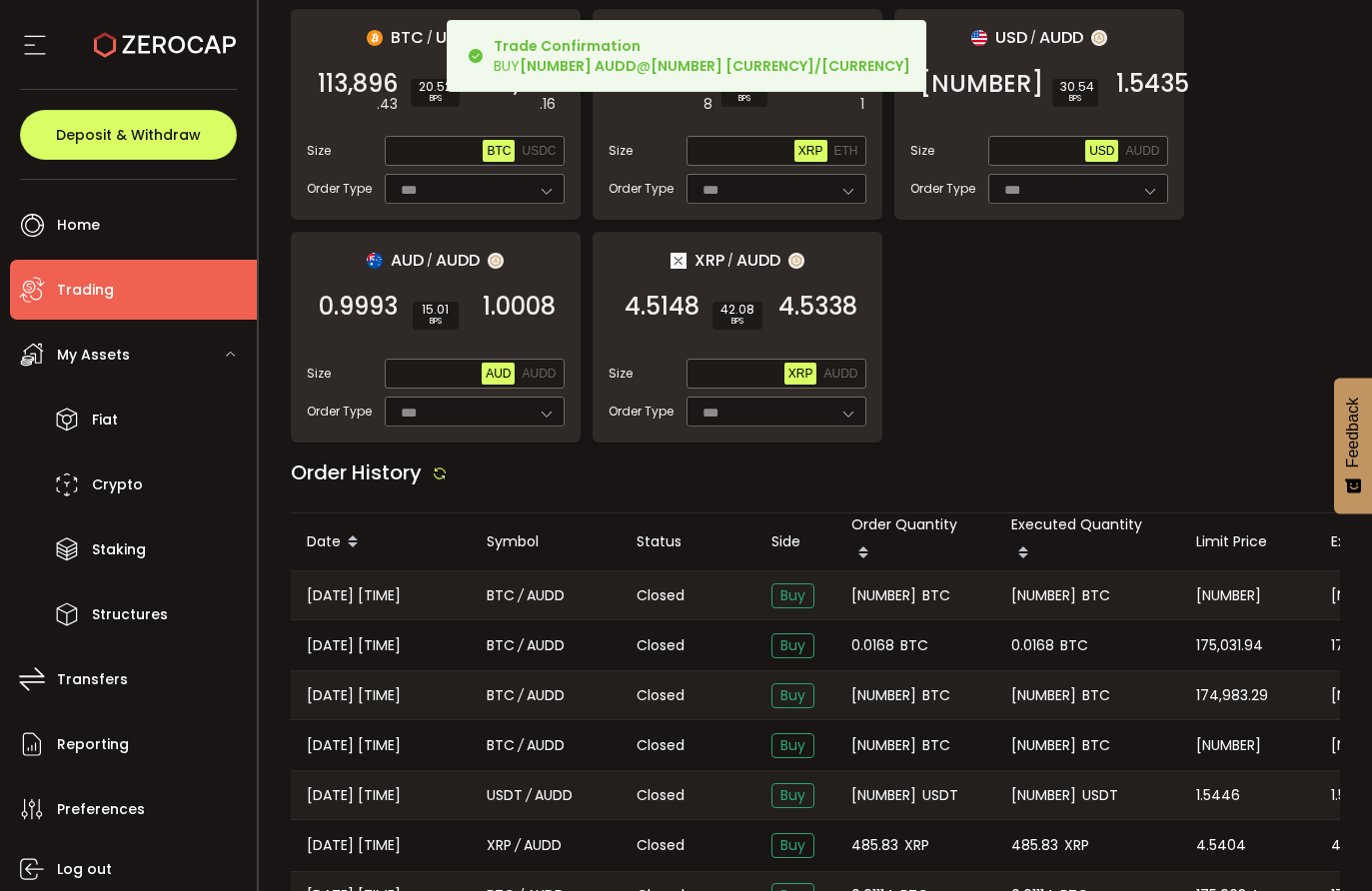 scroll, scrollTop: 2258, scrollLeft: 0, axis: vertical 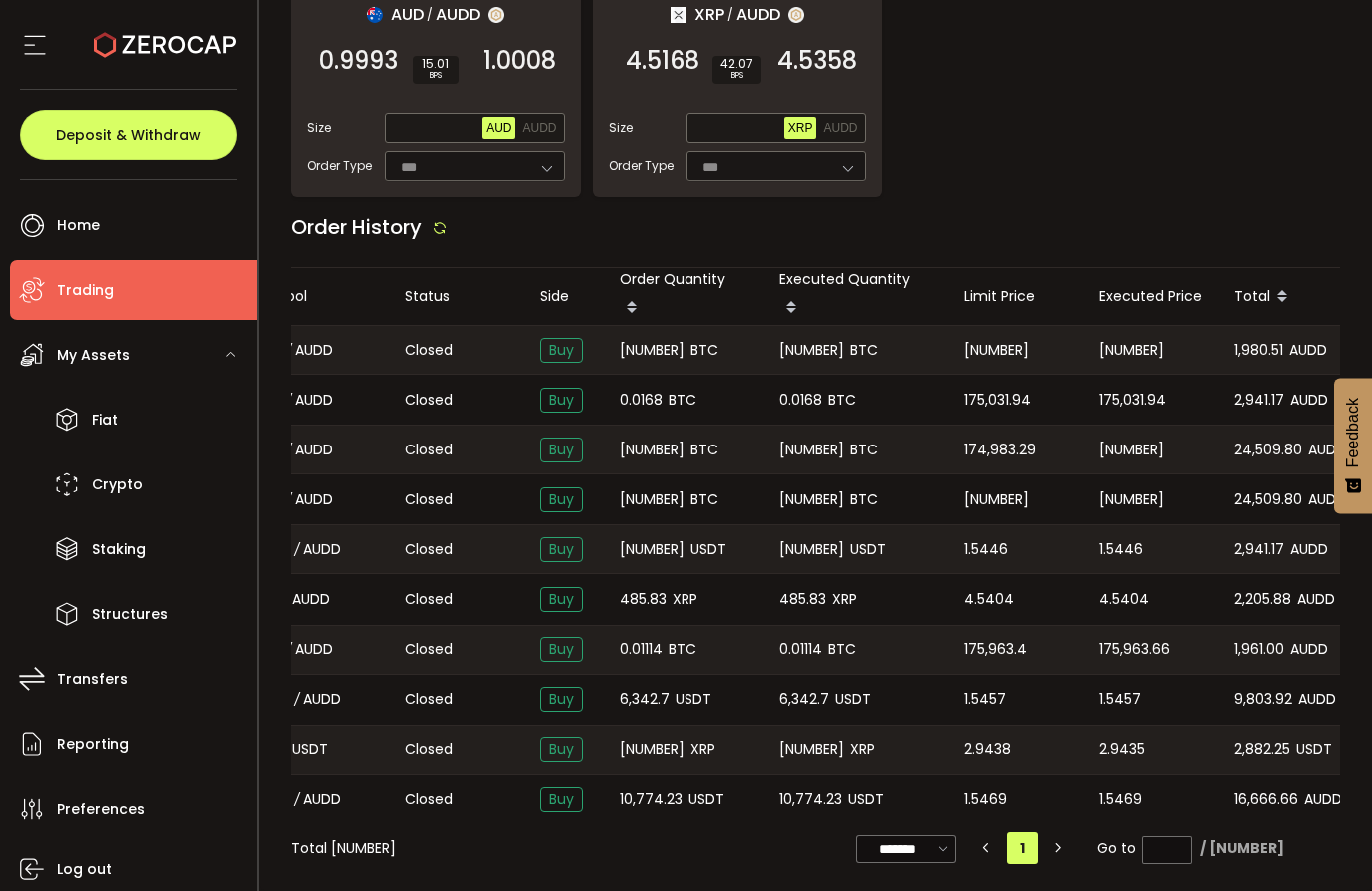 click on "[NUMBER]" at bounding box center (1131, 350) 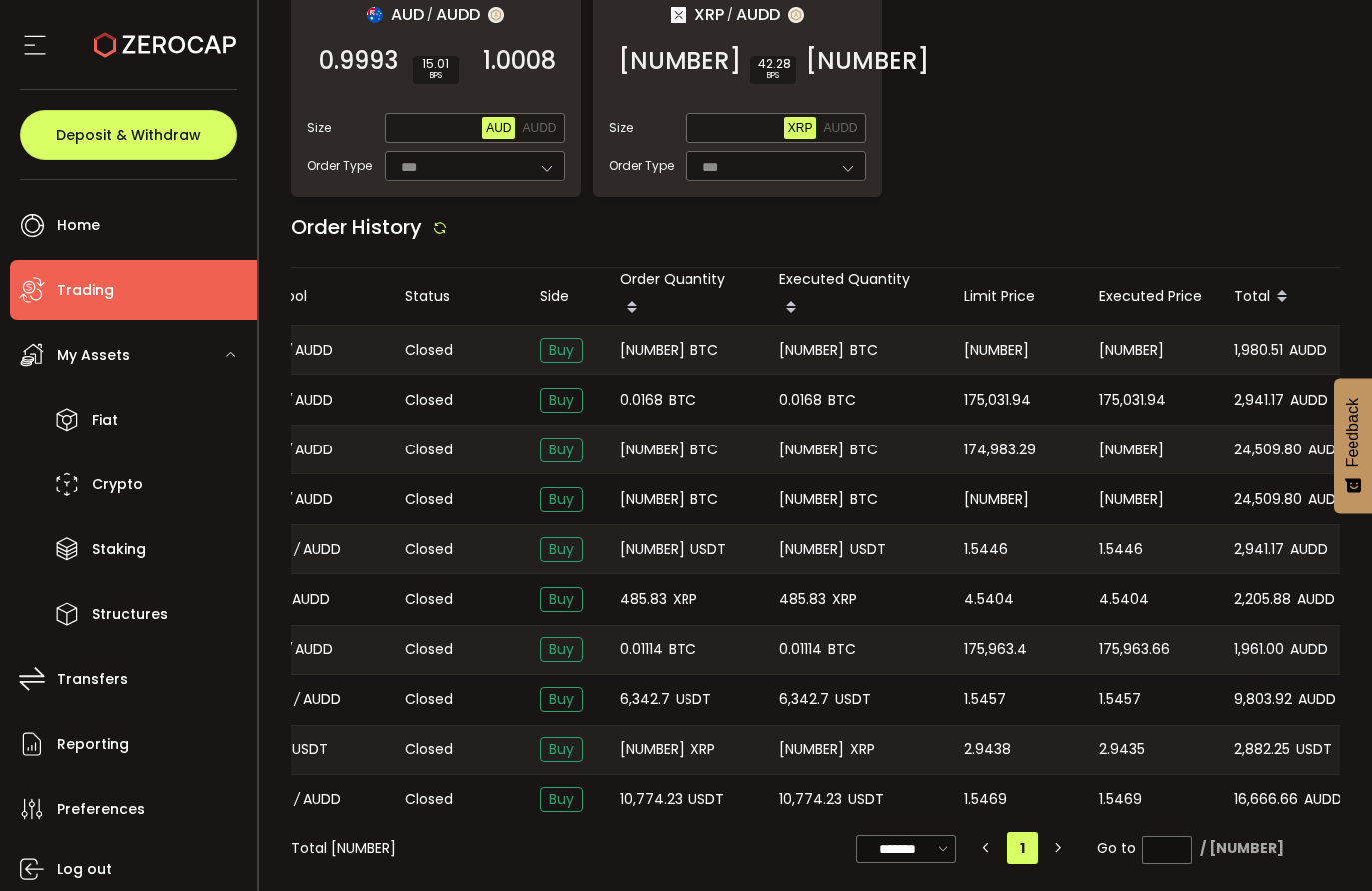 click on "[NUMBER]" at bounding box center (811, 350) 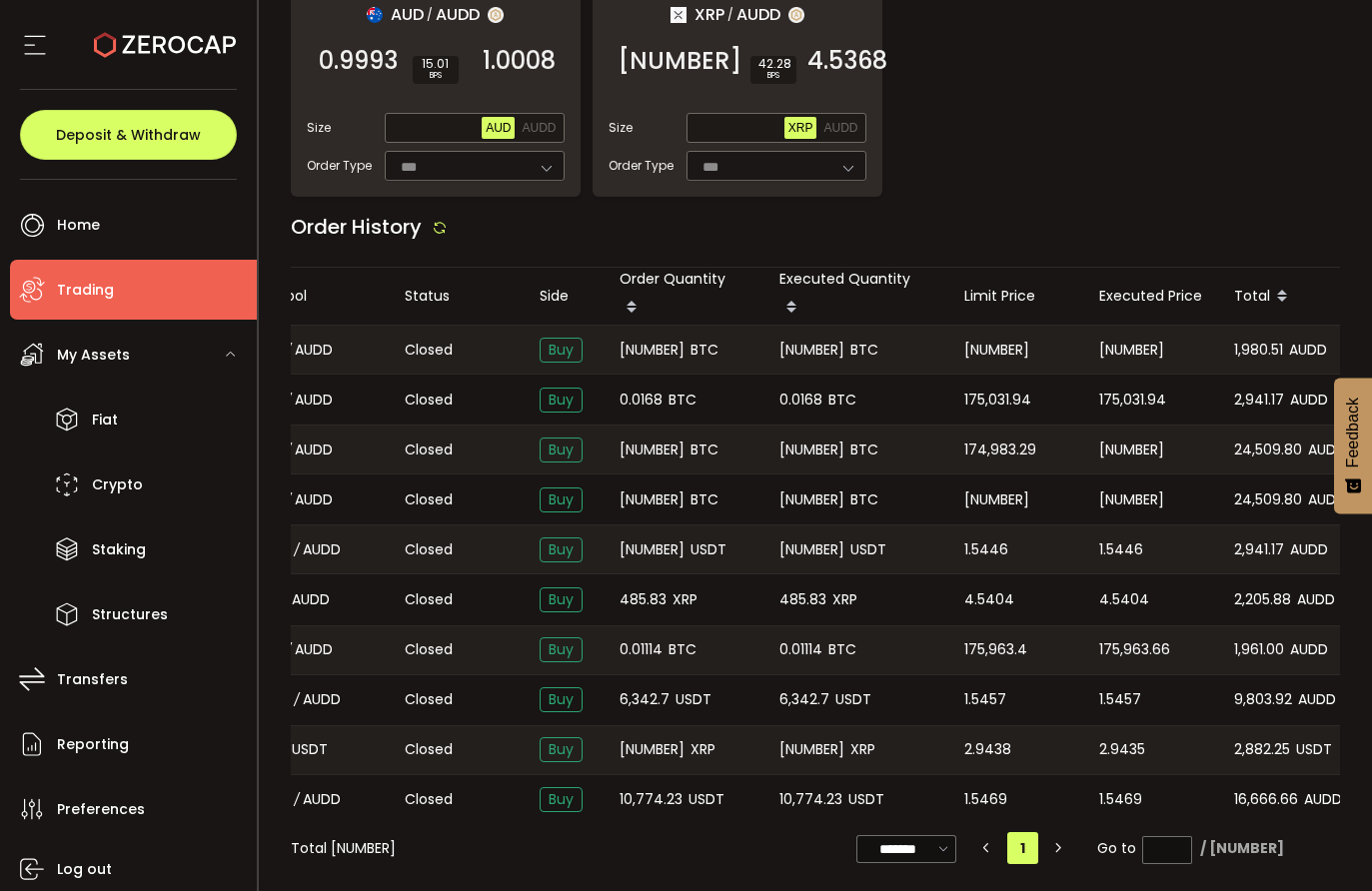 click on "[NUMBER]" at bounding box center (811, 350) 